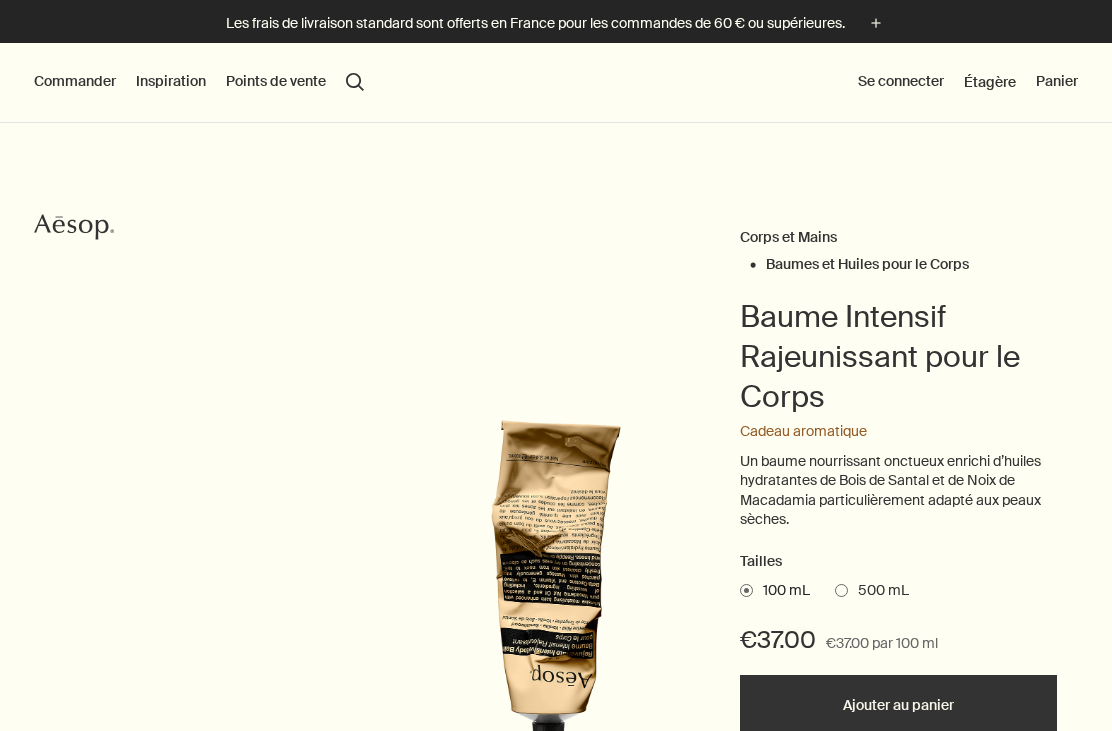 scroll, scrollTop: 74, scrollLeft: 0, axis: vertical 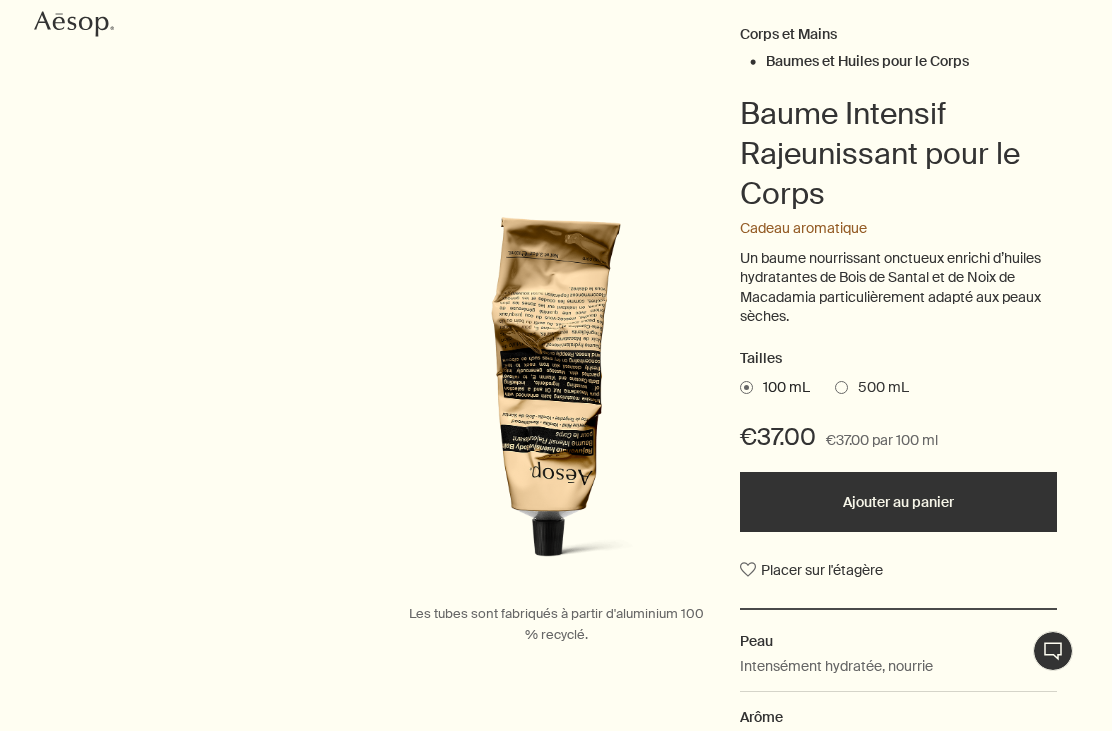 click at bounding box center (841, 387) 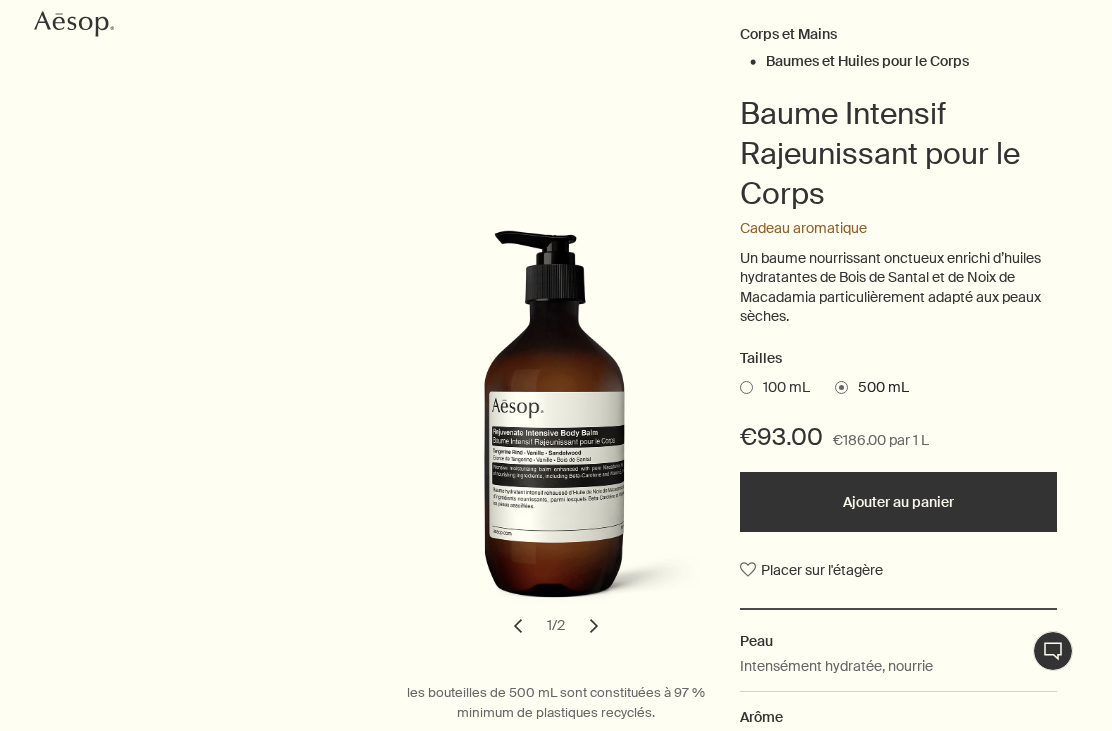 click on "100 mL" at bounding box center (775, 388) 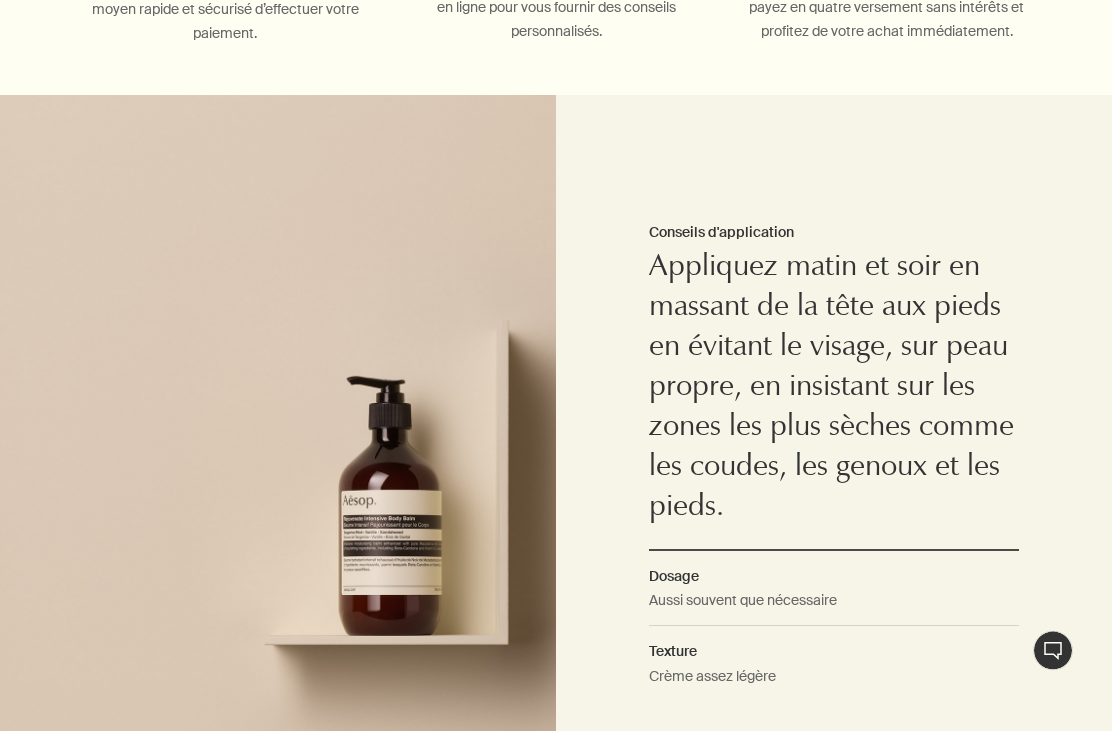 scroll, scrollTop: 1294, scrollLeft: 0, axis: vertical 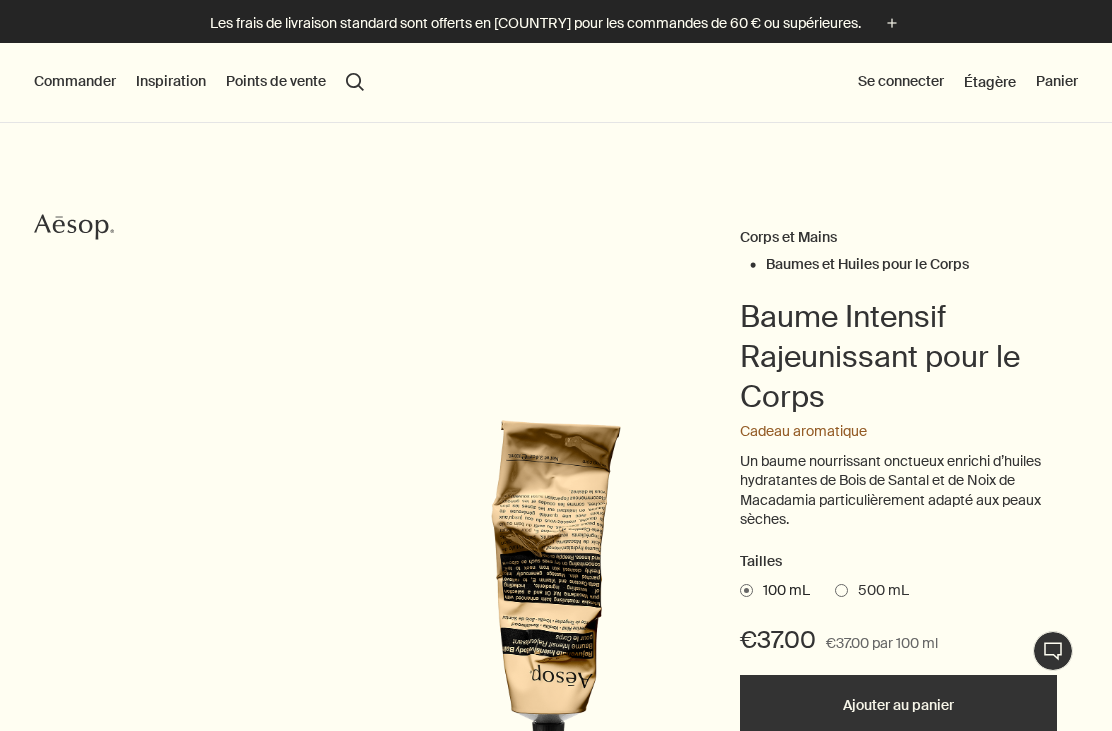 click on "Commander" at bounding box center [75, 82] 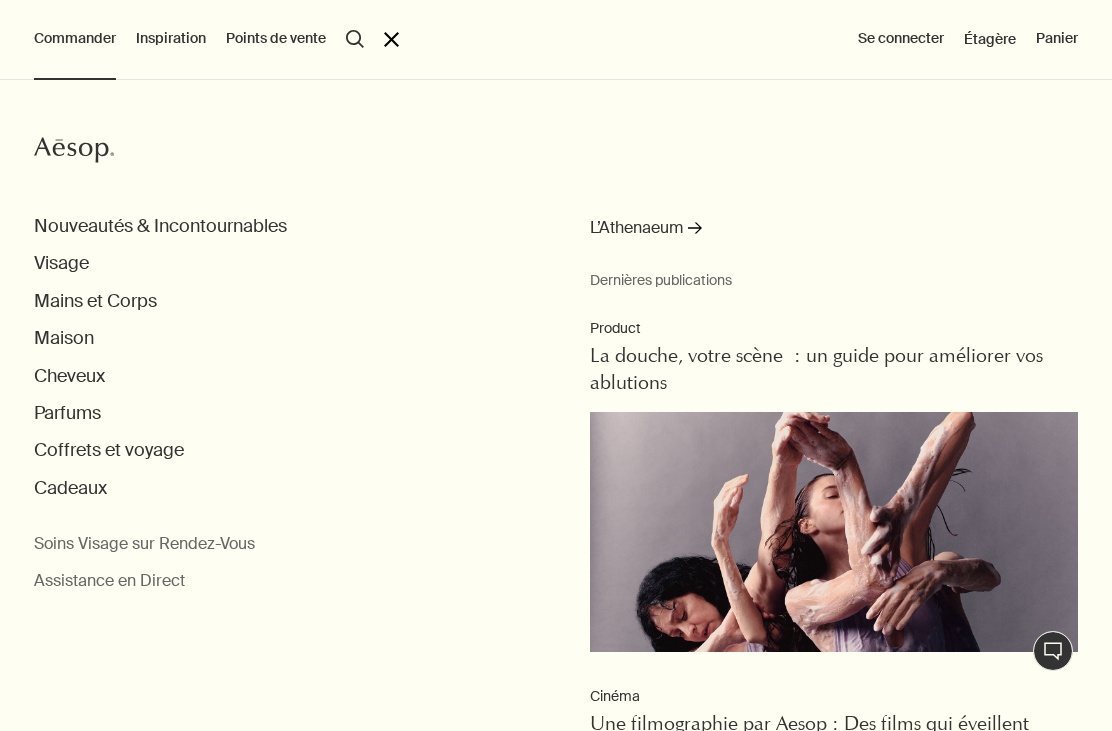 click on "Visage" at bounding box center [160, 226] 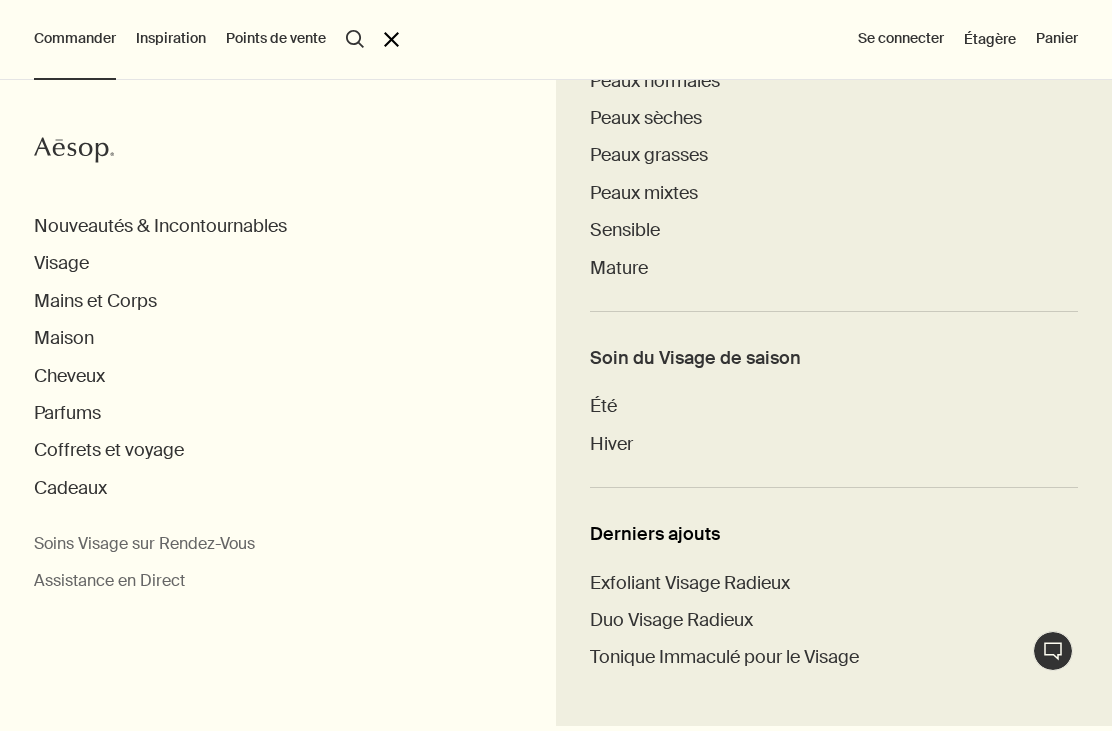 scroll, scrollTop: 1023, scrollLeft: 0, axis: vertical 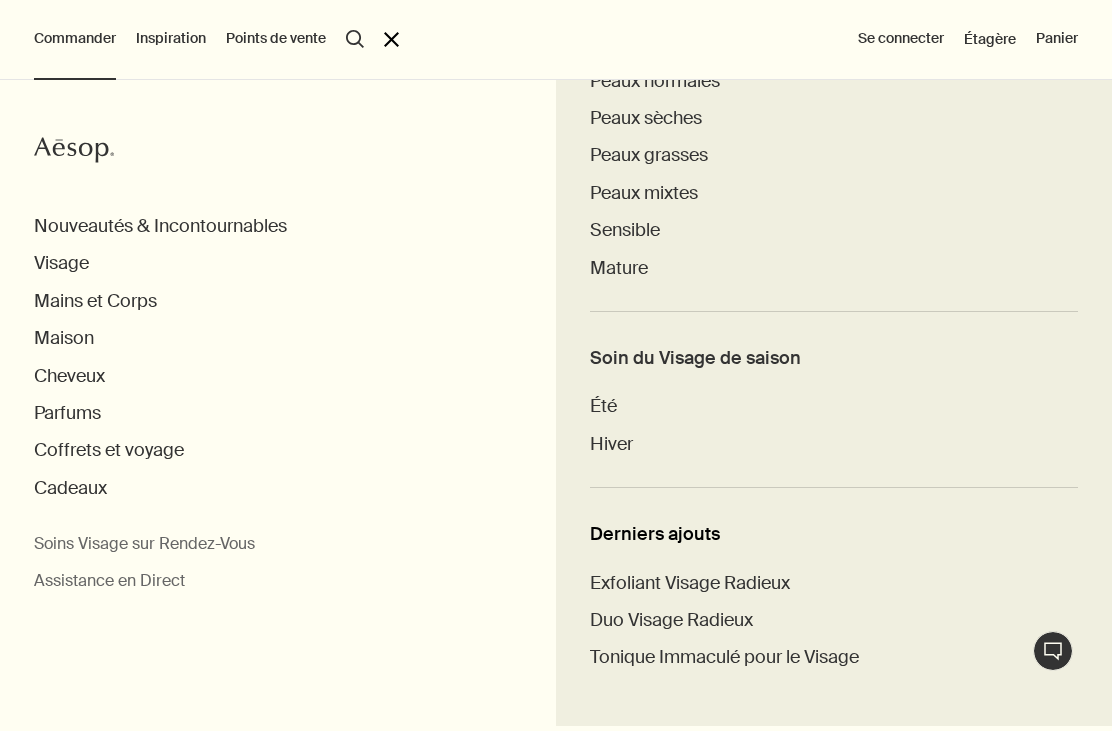 click on "Coffrets et voyage" at bounding box center (573, 450) 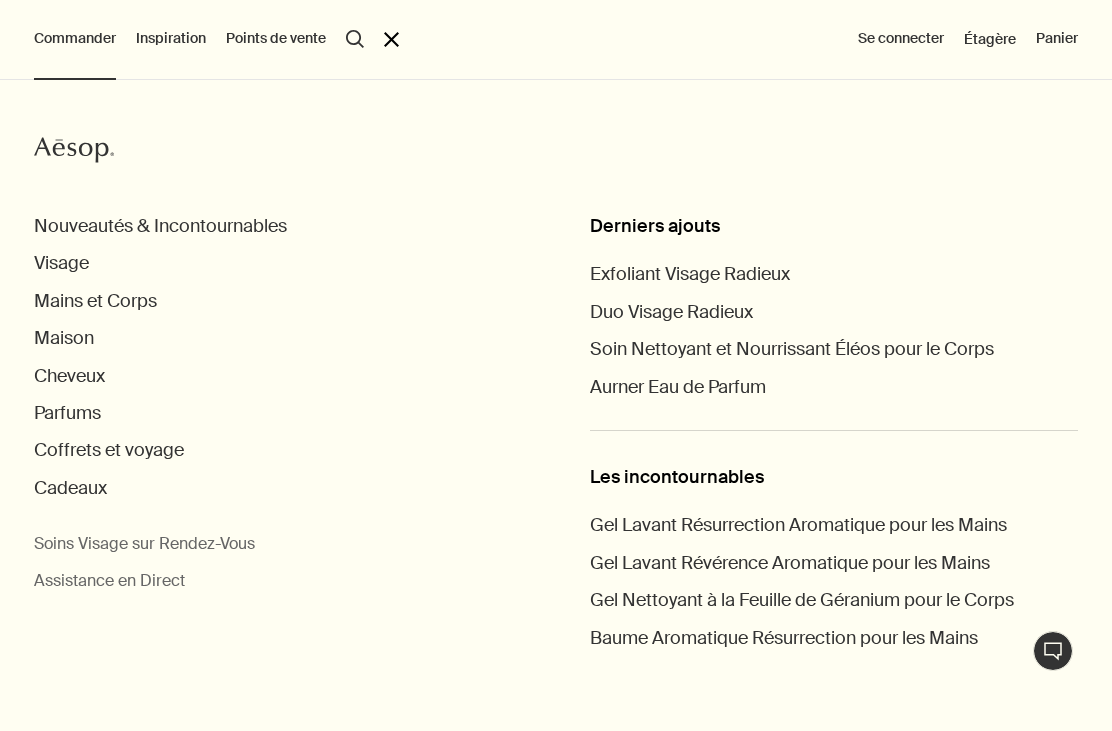 click on "Visage" at bounding box center (160, 226) 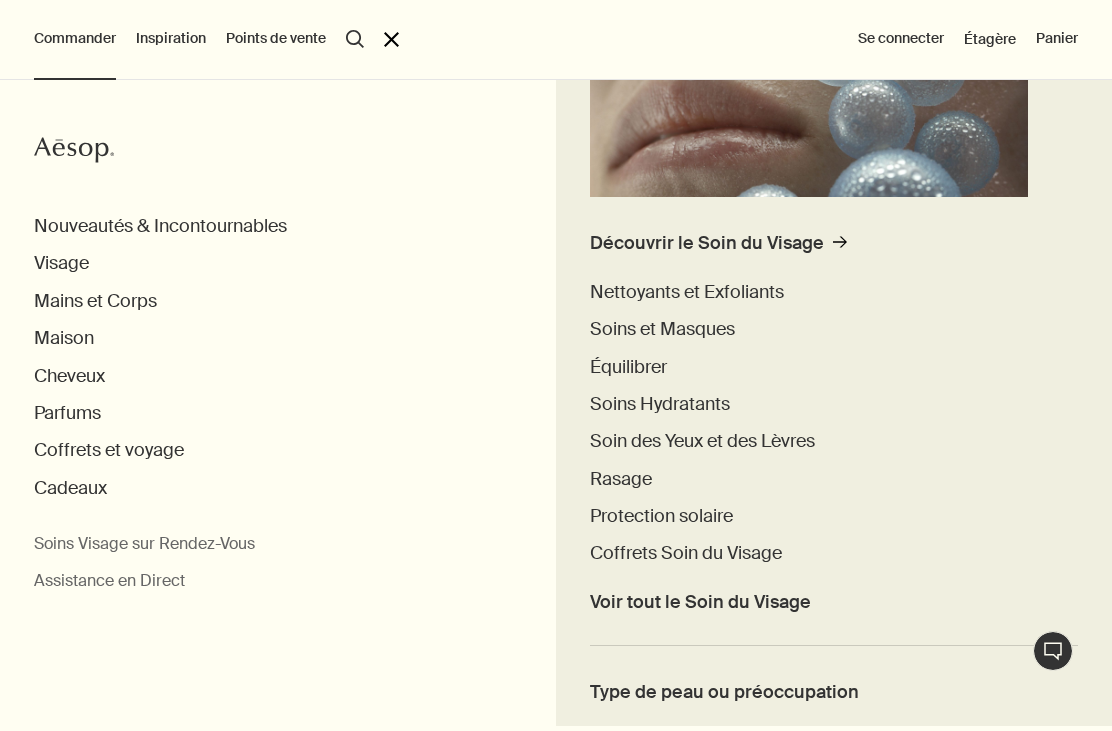 scroll, scrollTop: 367, scrollLeft: 0, axis: vertical 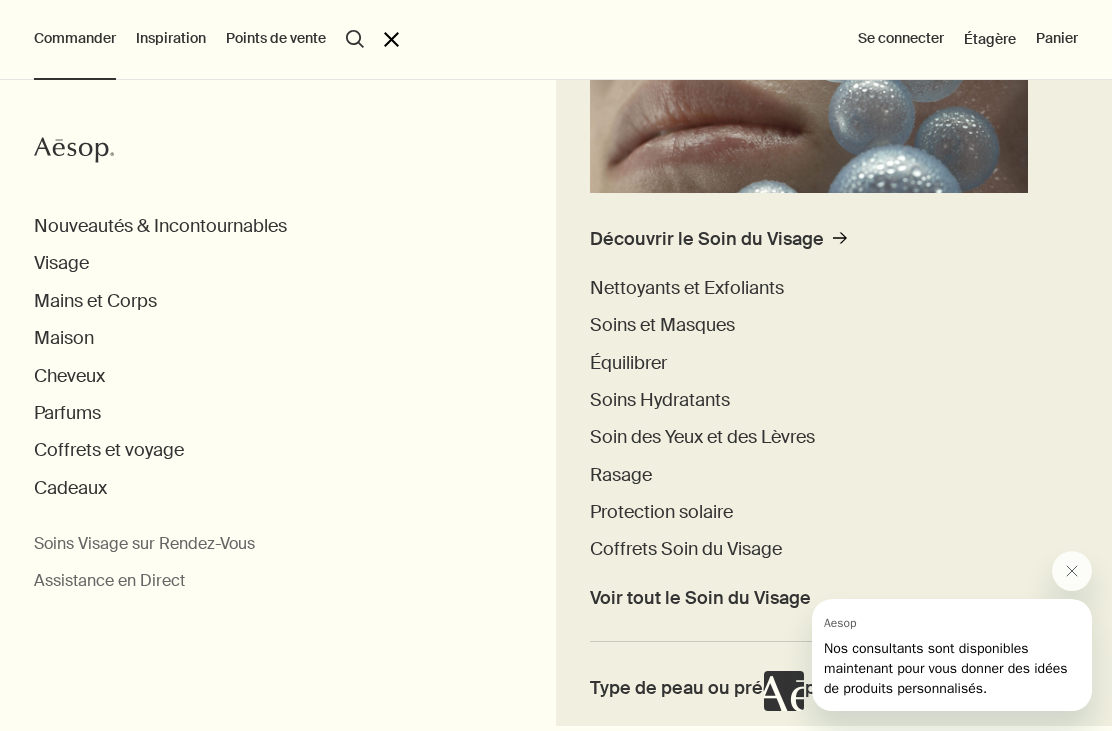 click on "Soins Hydratants" at bounding box center [660, 400] 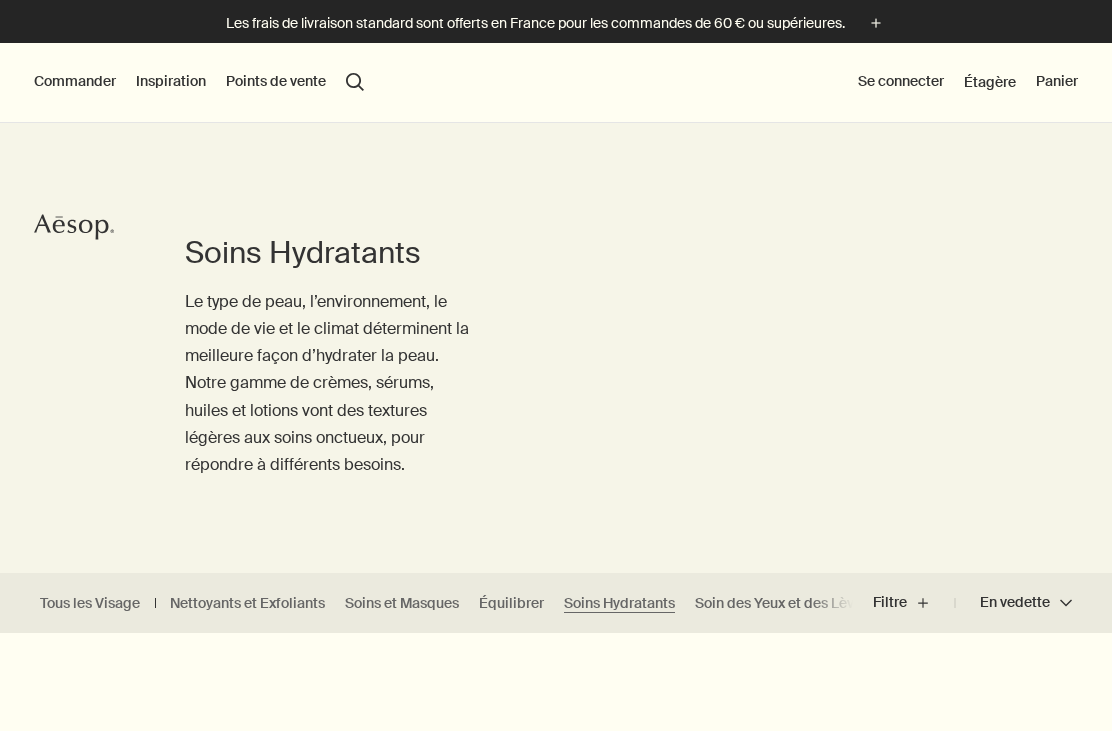 scroll, scrollTop: 0, scrollLeft: 0, axis: both 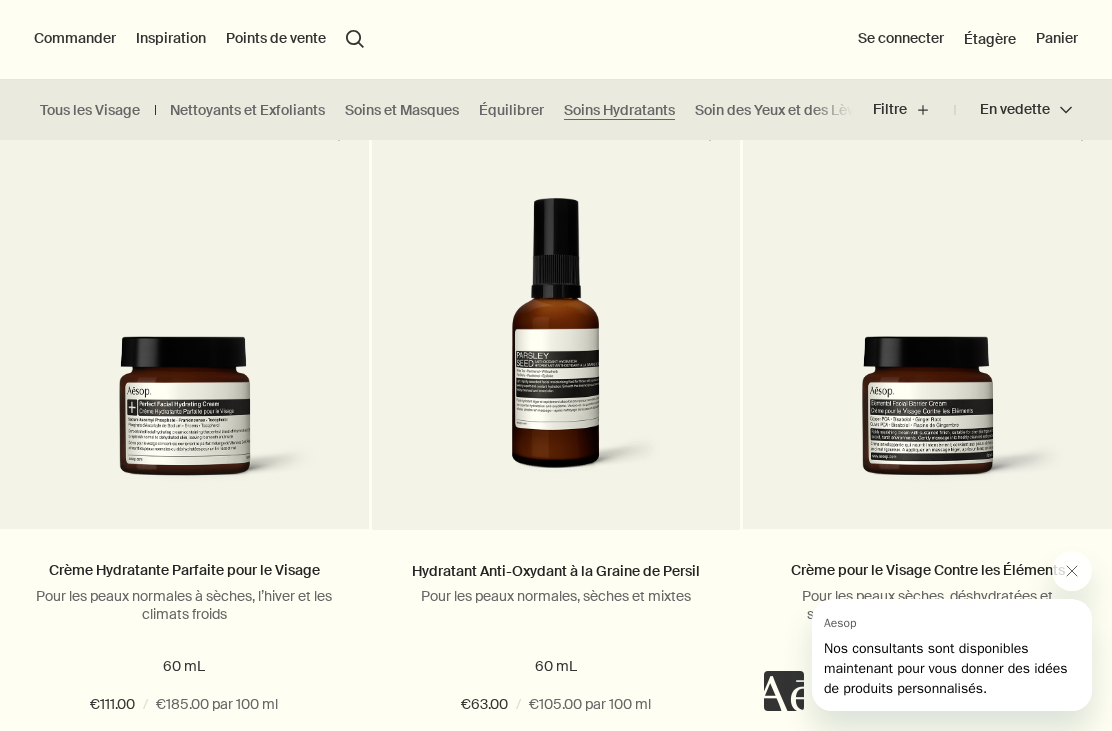 click on "Tous les Visage" at bounding box center (90, 110) 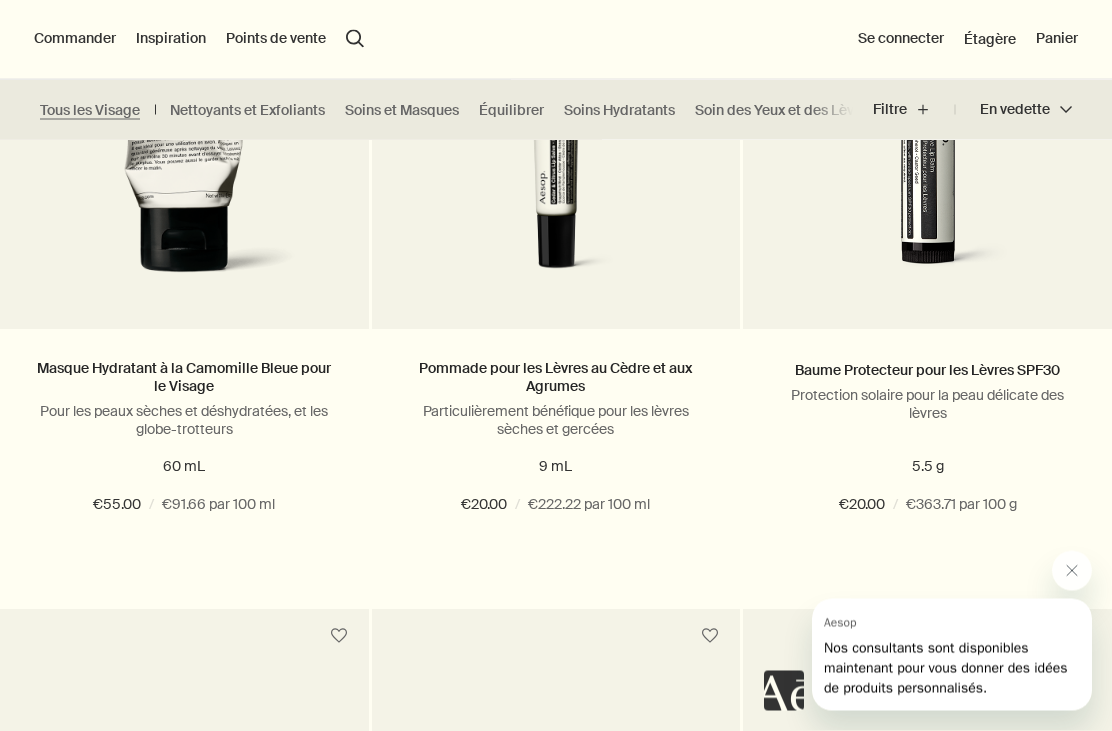 scroll, scrollTop: 9823, scrollLeft: 0, axis: vertical 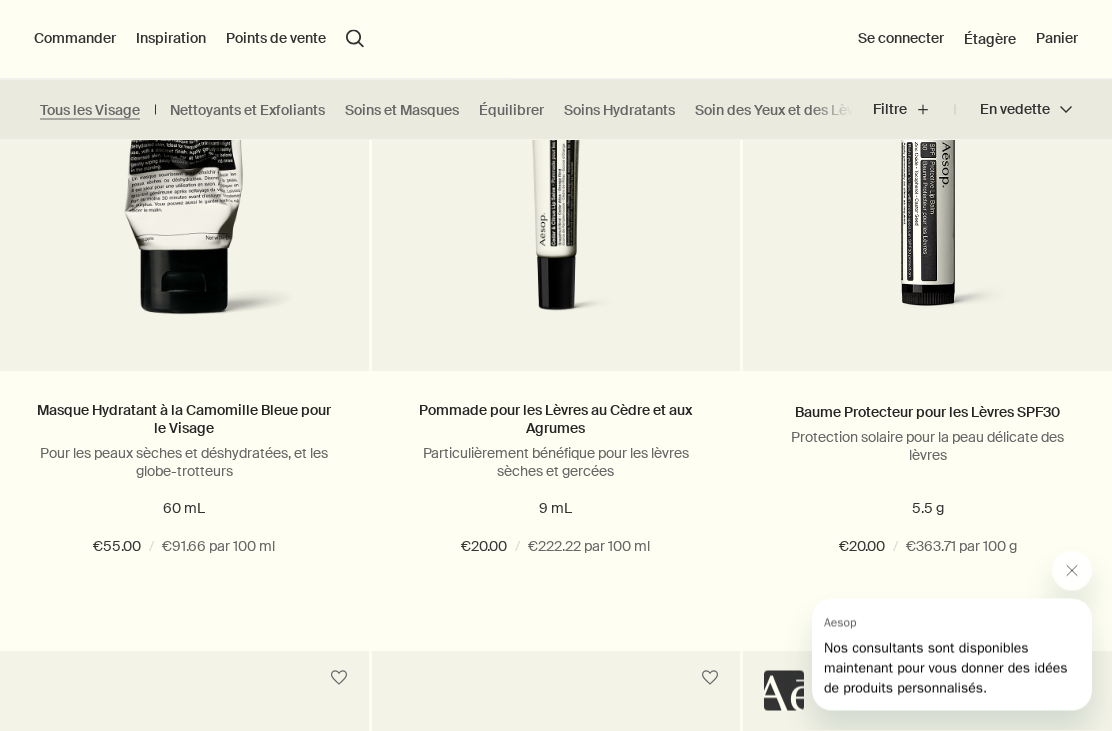 click on "search Rechercher" at bounding box center (355, 39) 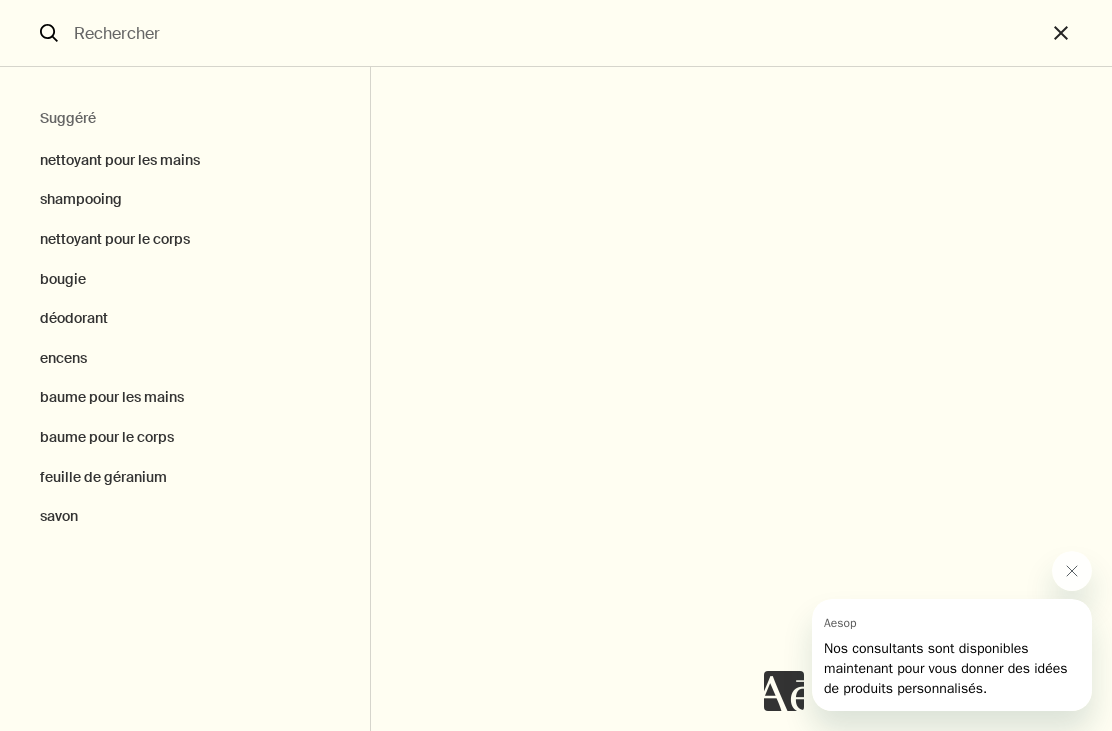 scroll, scrollTop: 9473, scrollLeft: 0, axis: vertical 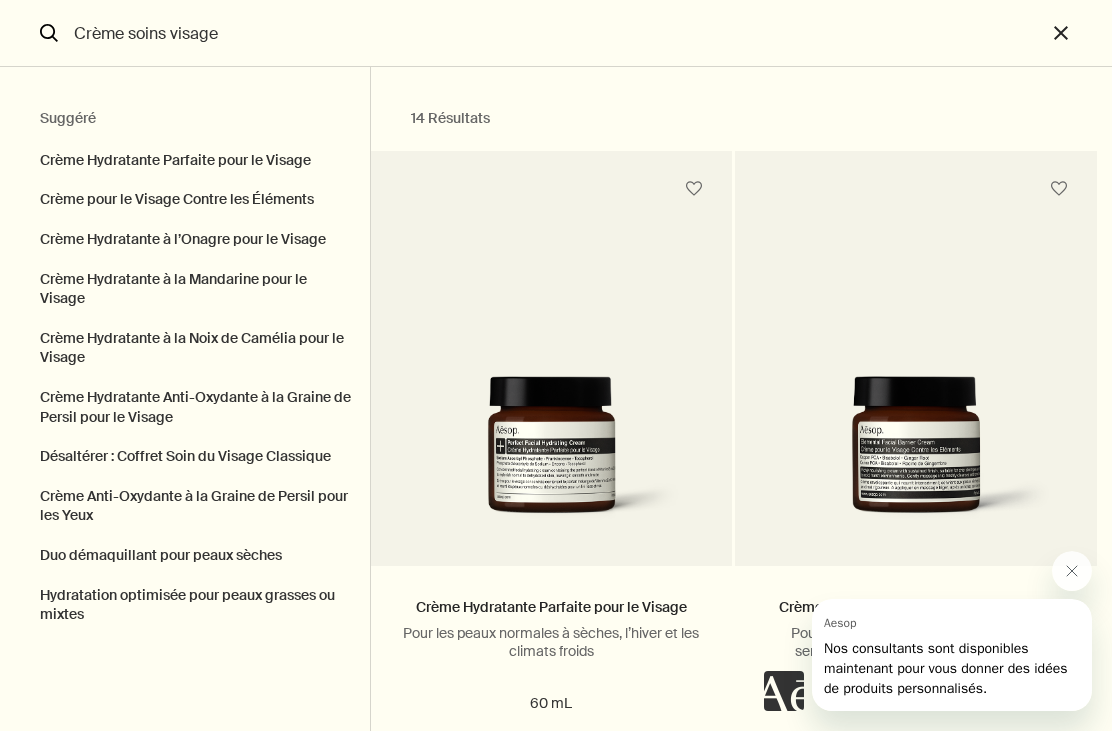 click on "Crème Hydratante Parfaite pour le Visage" at bounding box center [185, 156] 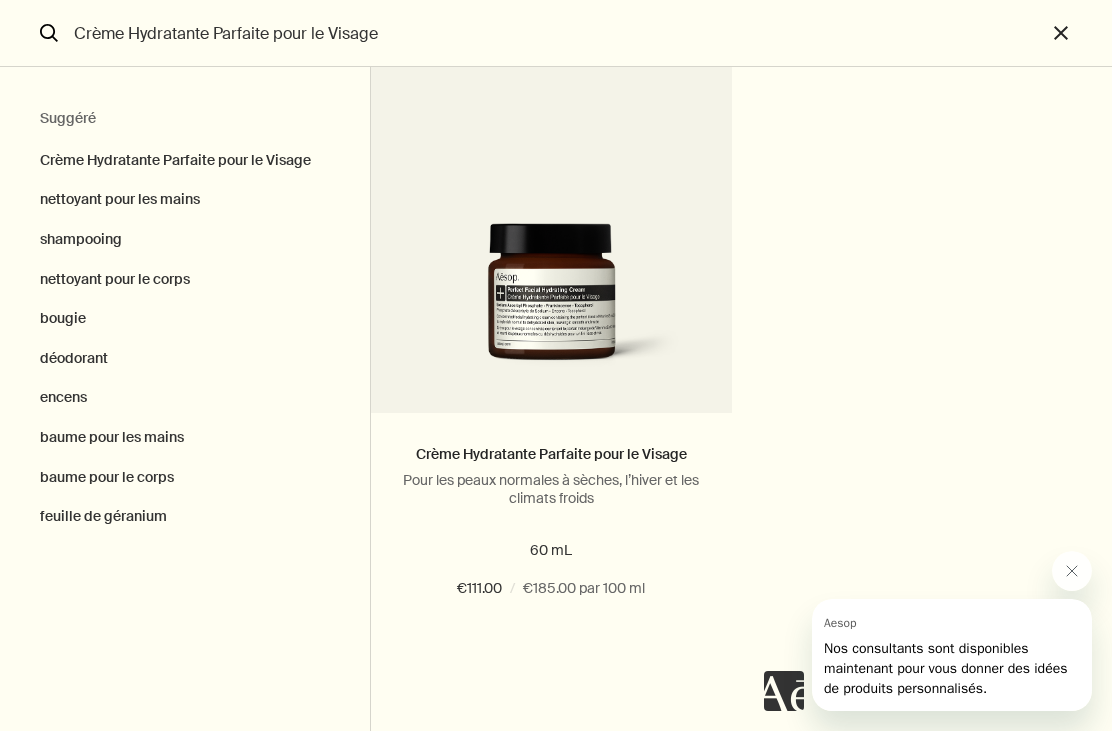 scroll, scrollTop: 158, scrollLeft: 0, axis: vertical 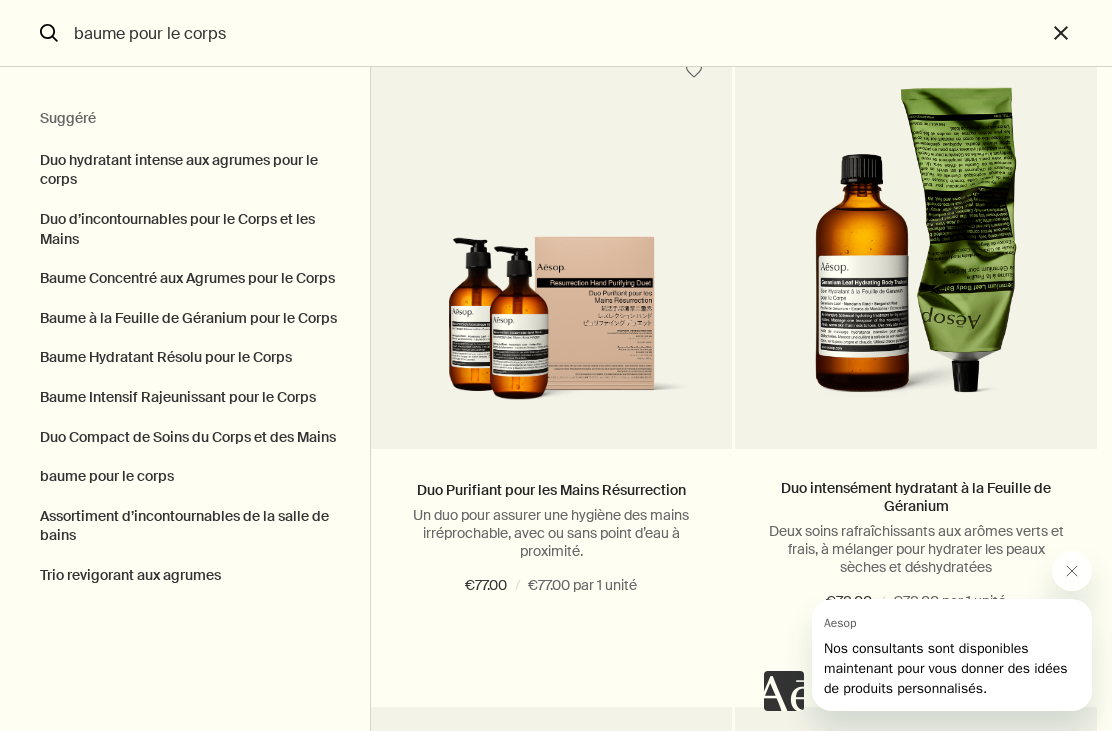 click on "baume pour le corps" at bounding box center (556, 33) 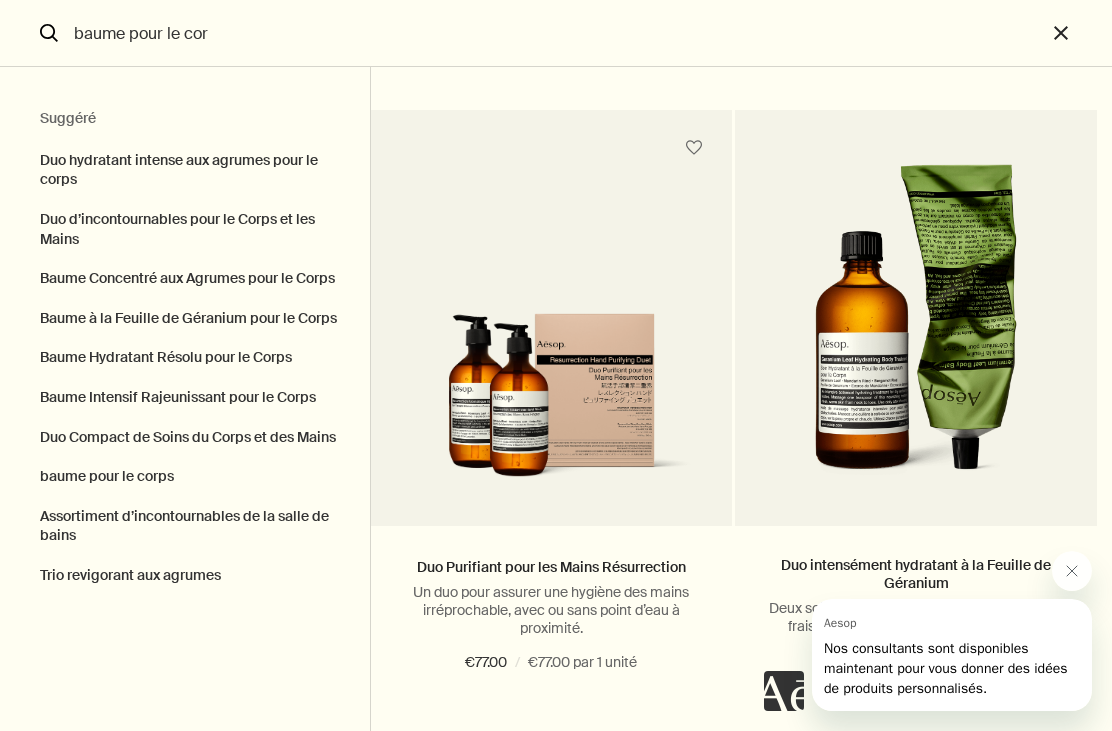 scroll, scrollTop: 0, scrollLeft: 0, axis: both 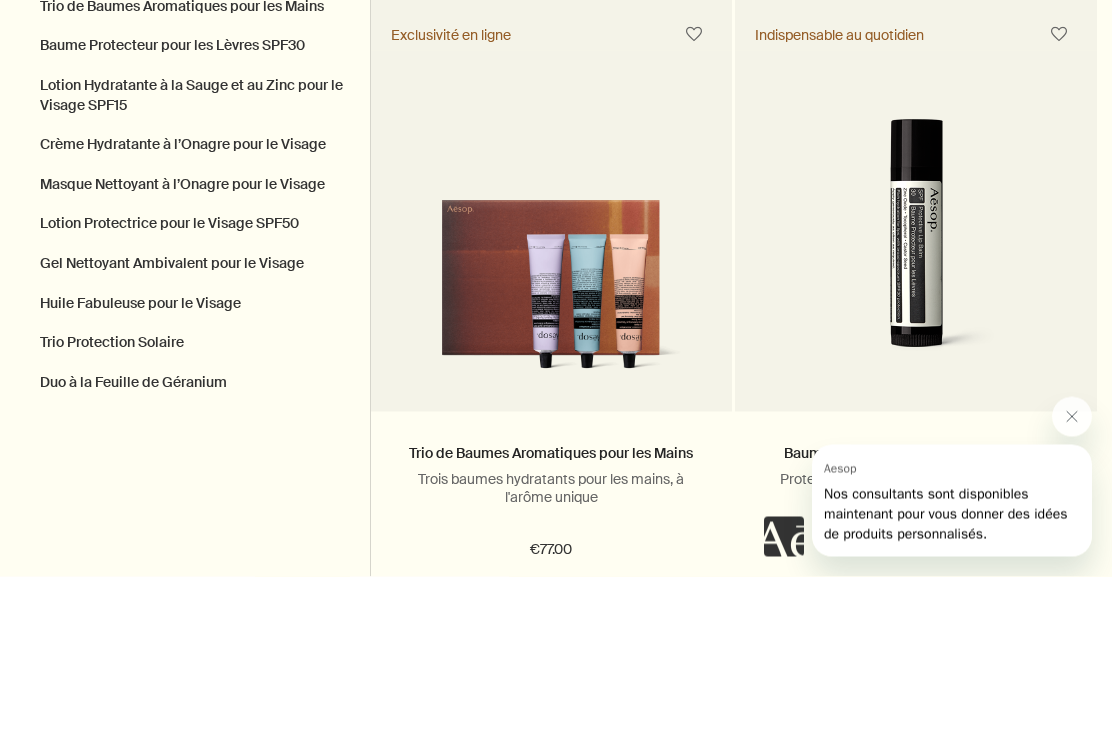 click on "Crème Hydratante à l’Onagre pour le Visage" at bounding box center [185, 156] 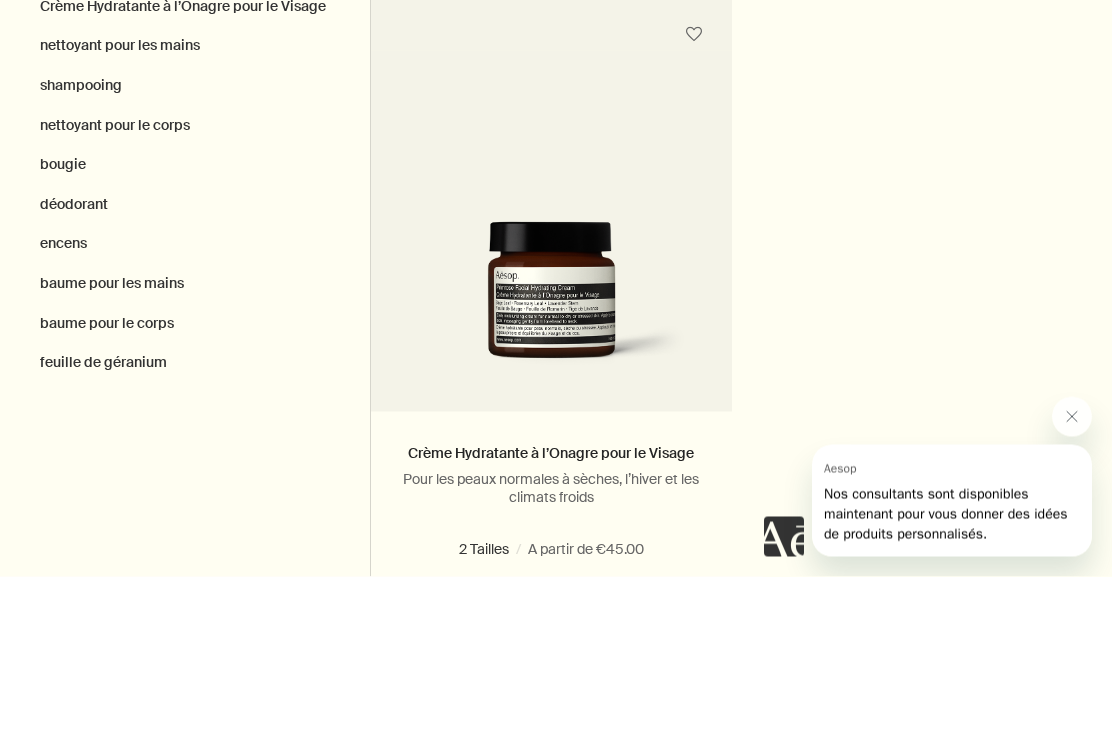 scroll, scrollTop: 9626, scrollLeft: 0, axis: vertical 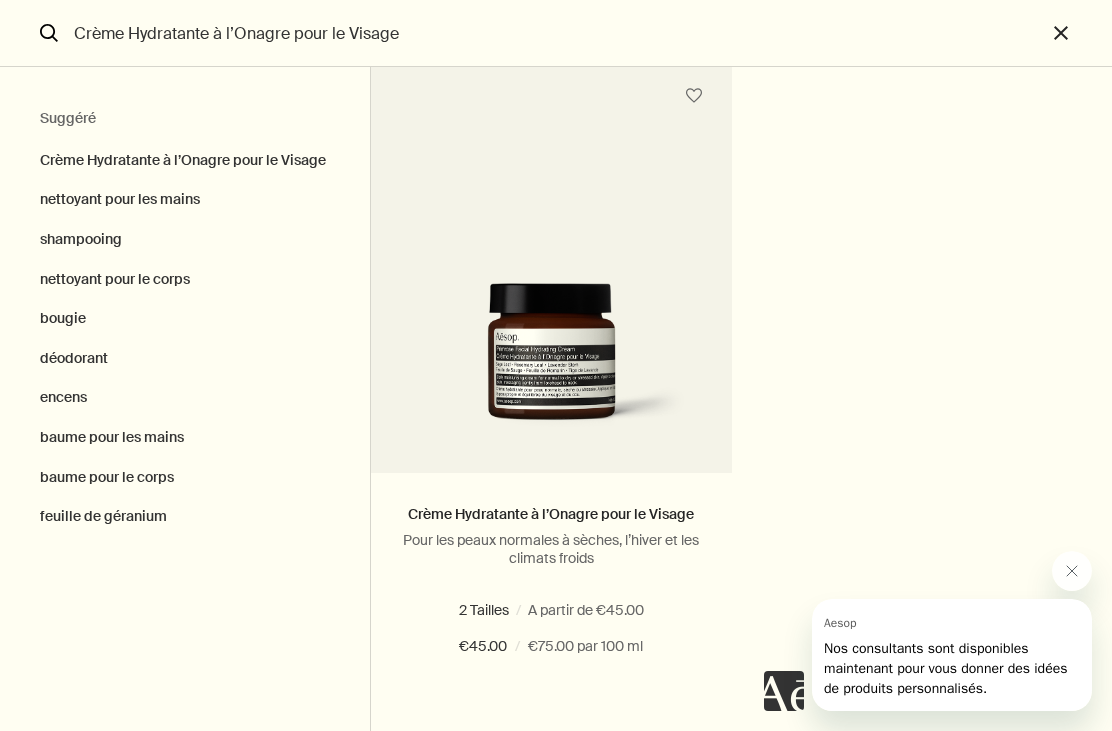 click on "Crème Hydratante à l’Onagre pour le Visage" at bounding box center (556, 33) 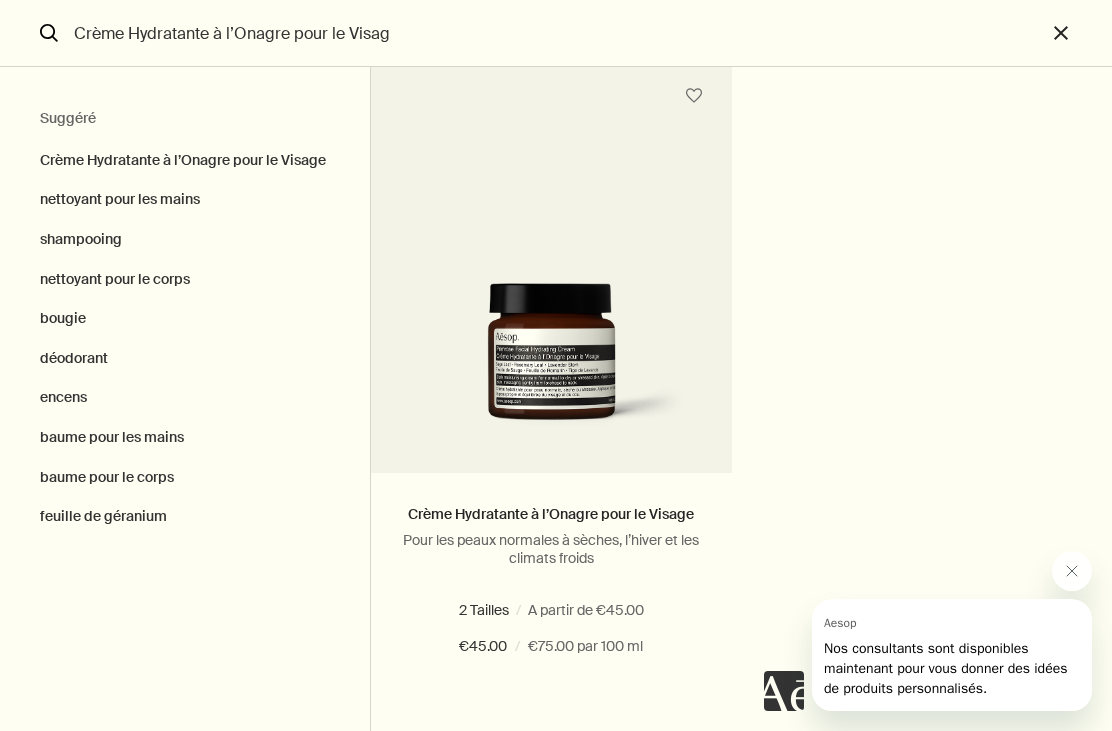 scroll, scrollTop: 0, scrollLeft: 0, axis: both 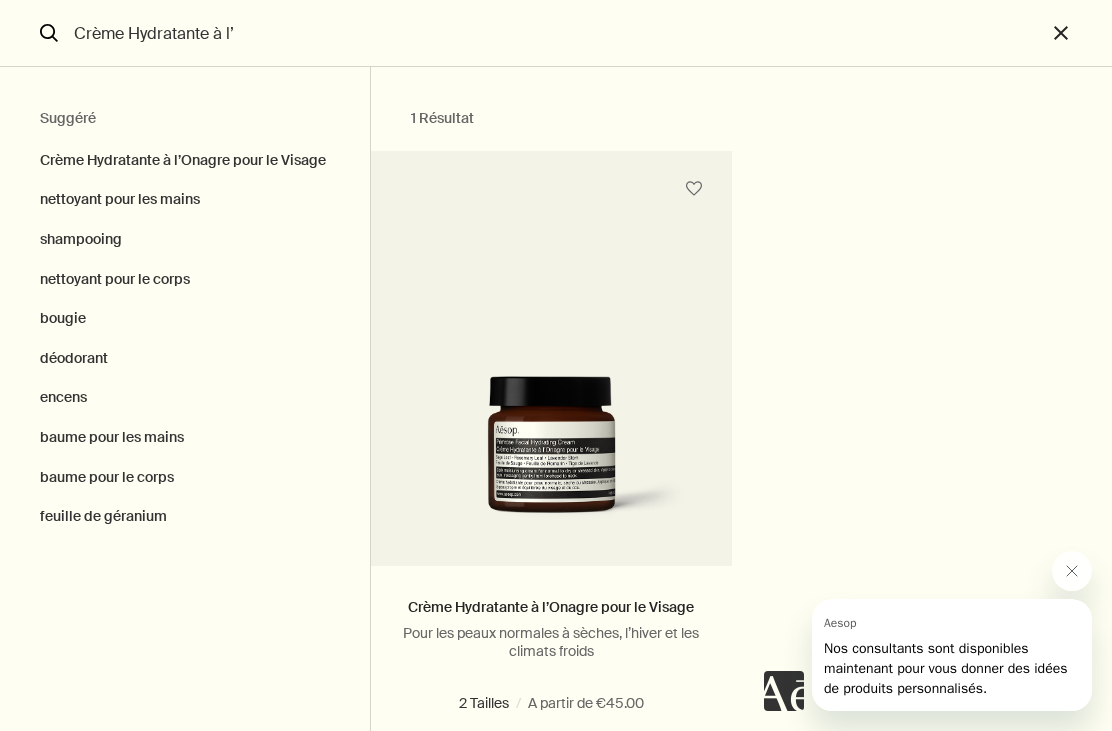 type on "Crème Hydratante" 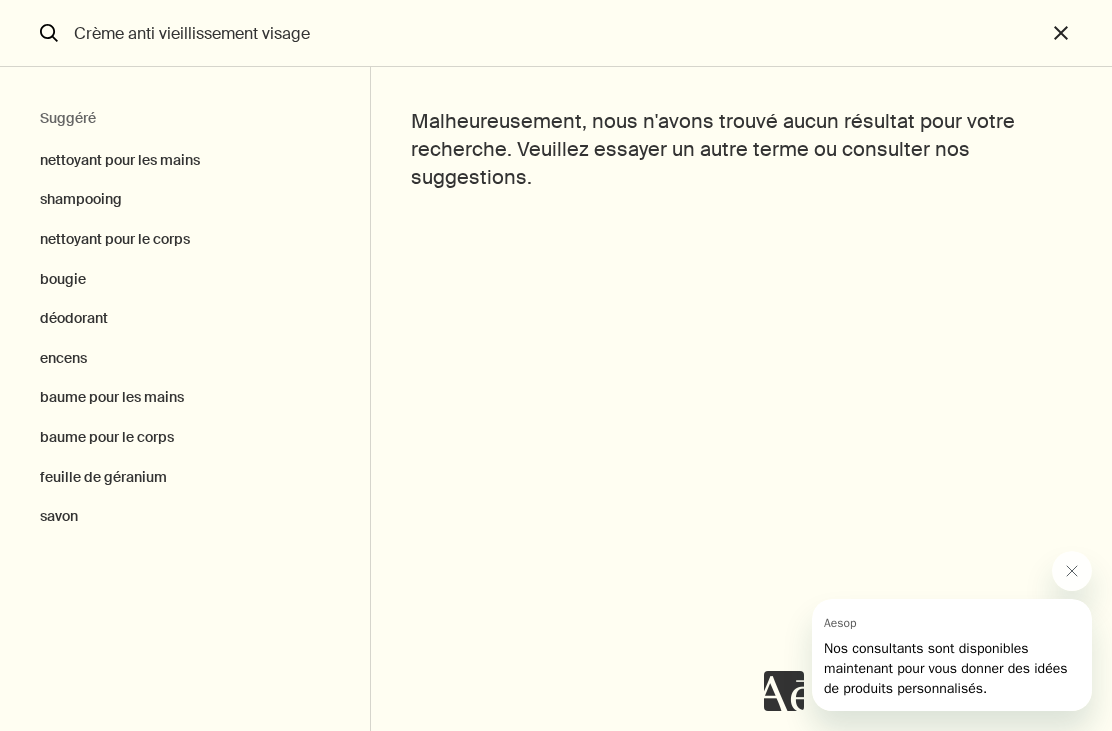 scroll, scrollTop: 9136, scrollLeft: 0, axis: vertical 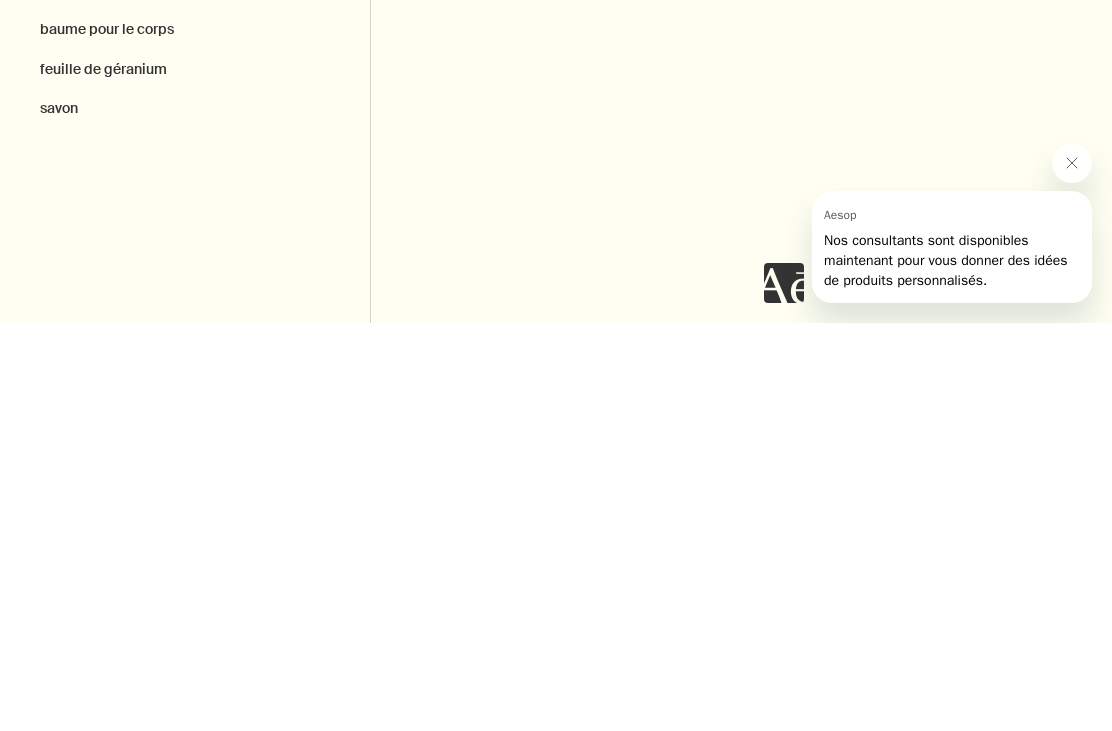 type on "Crème anti age visage" 